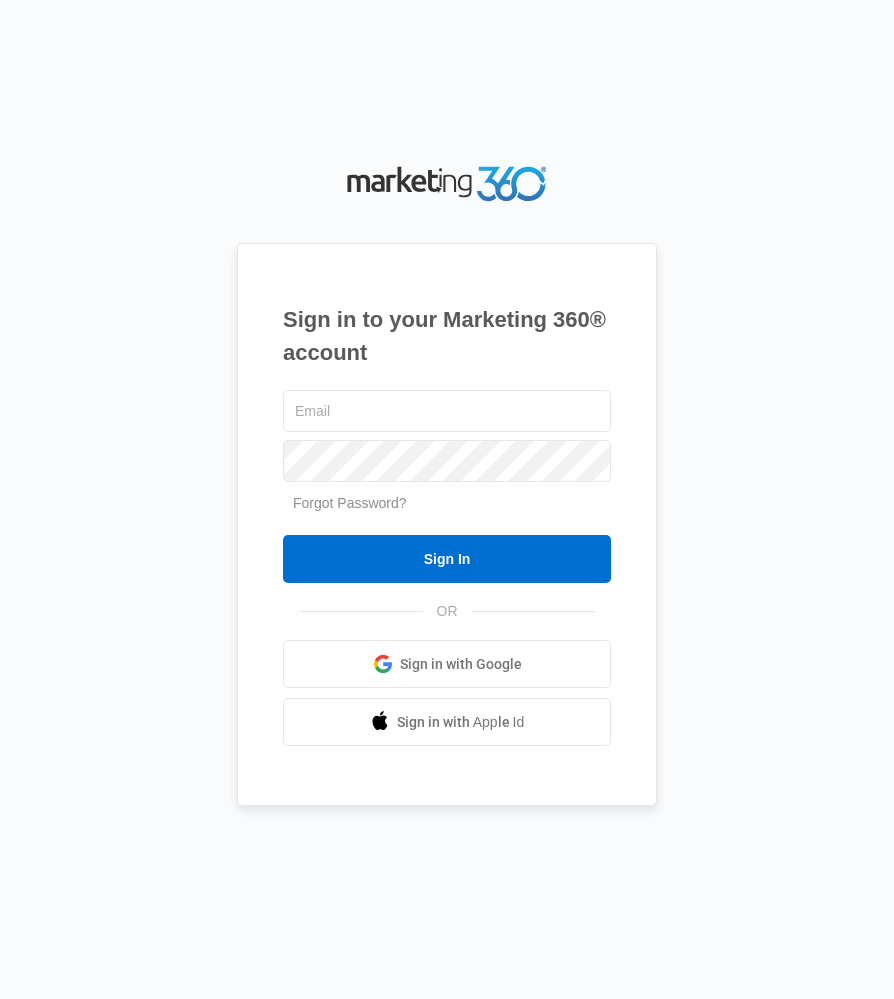 scroll, scrollTop: 0, scrollLeft: 0, axis: both 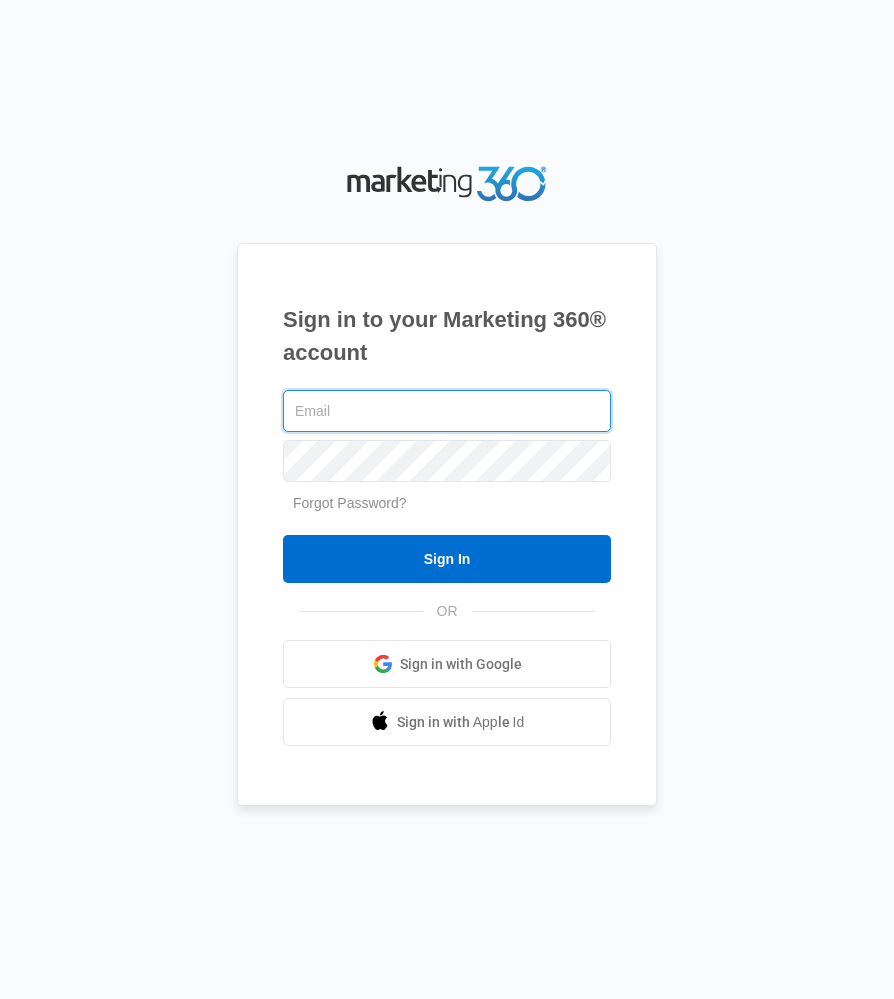 type on "[EMAIL]" 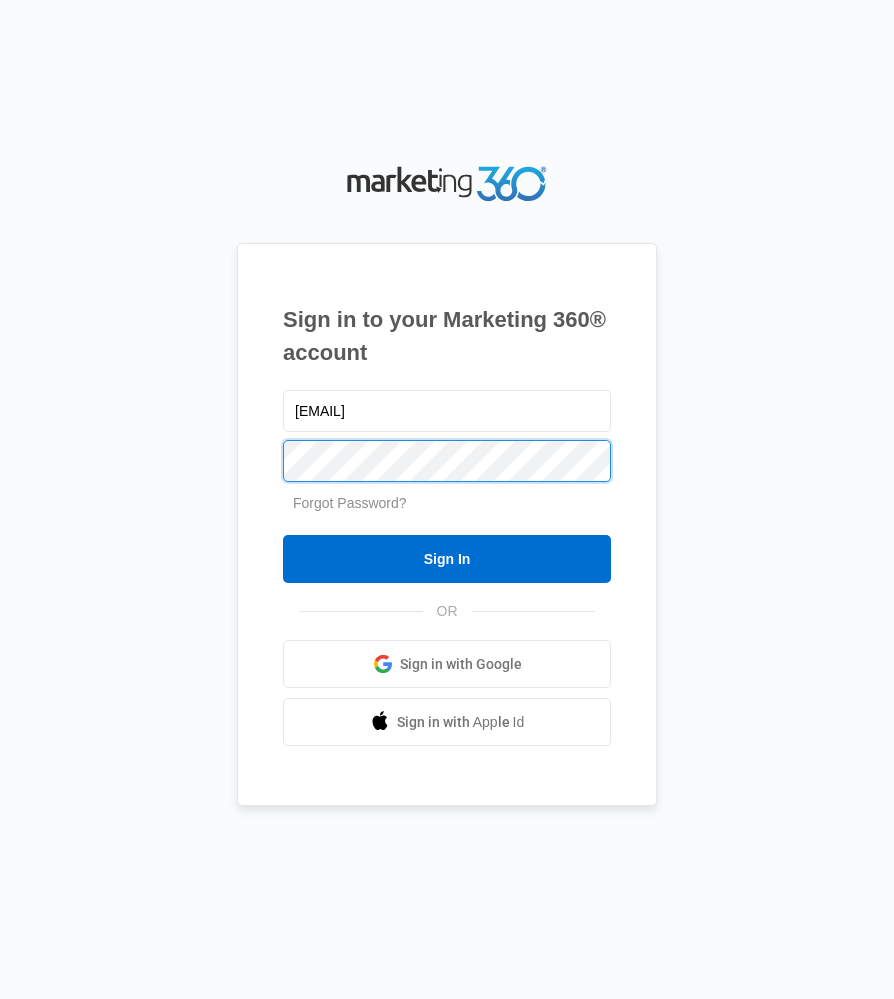 click on "Sign In" at bounding box center (447, 559) 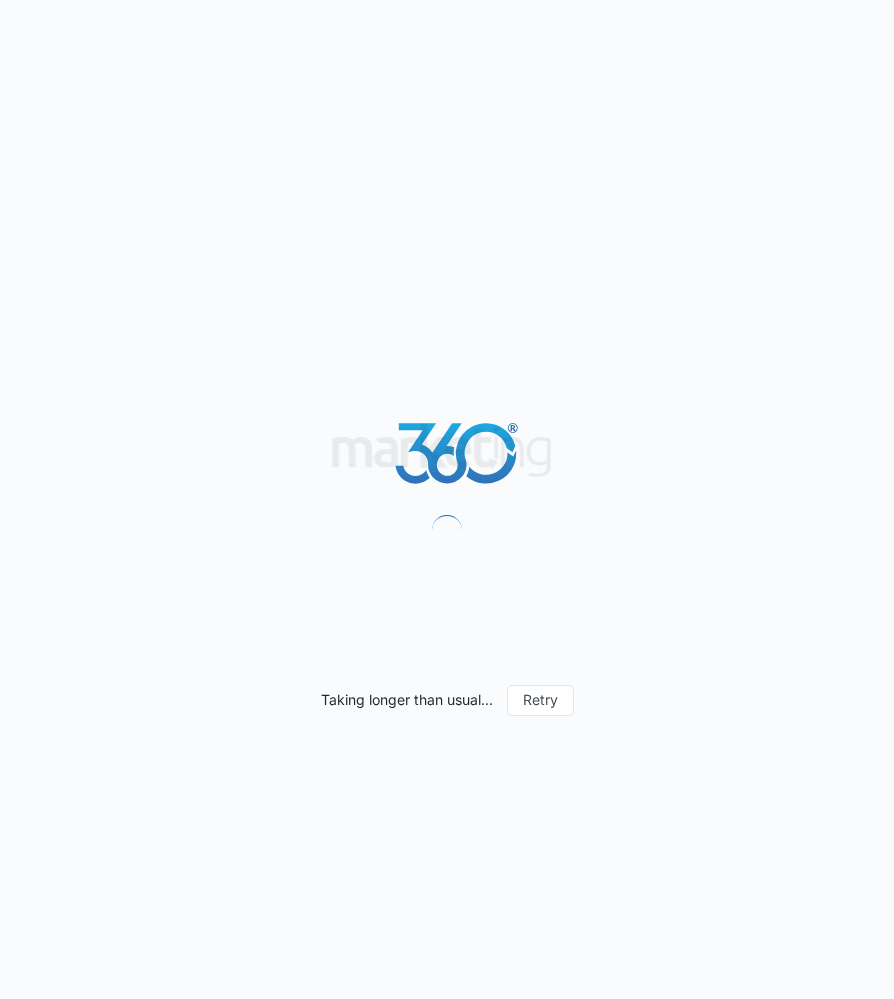 scroll, scrollTop: 0, scrollLeft: 0, axis: both 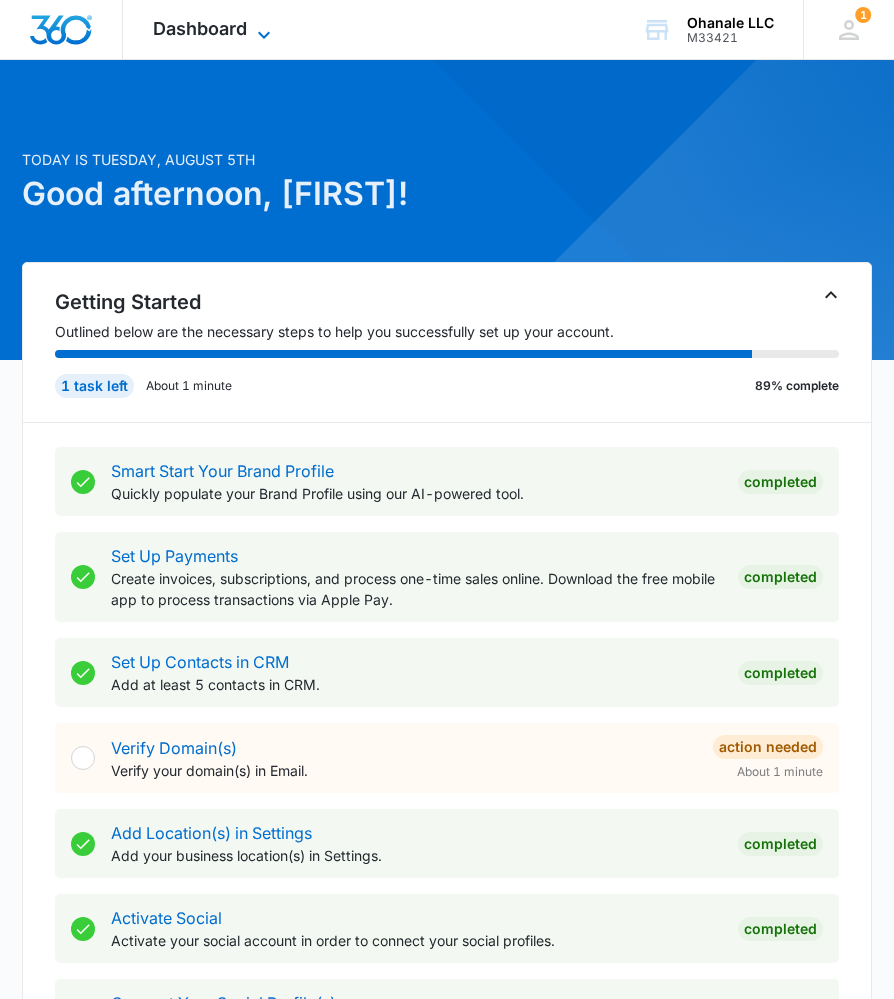 click on "Dashboard" at bounding box center [200, 28] 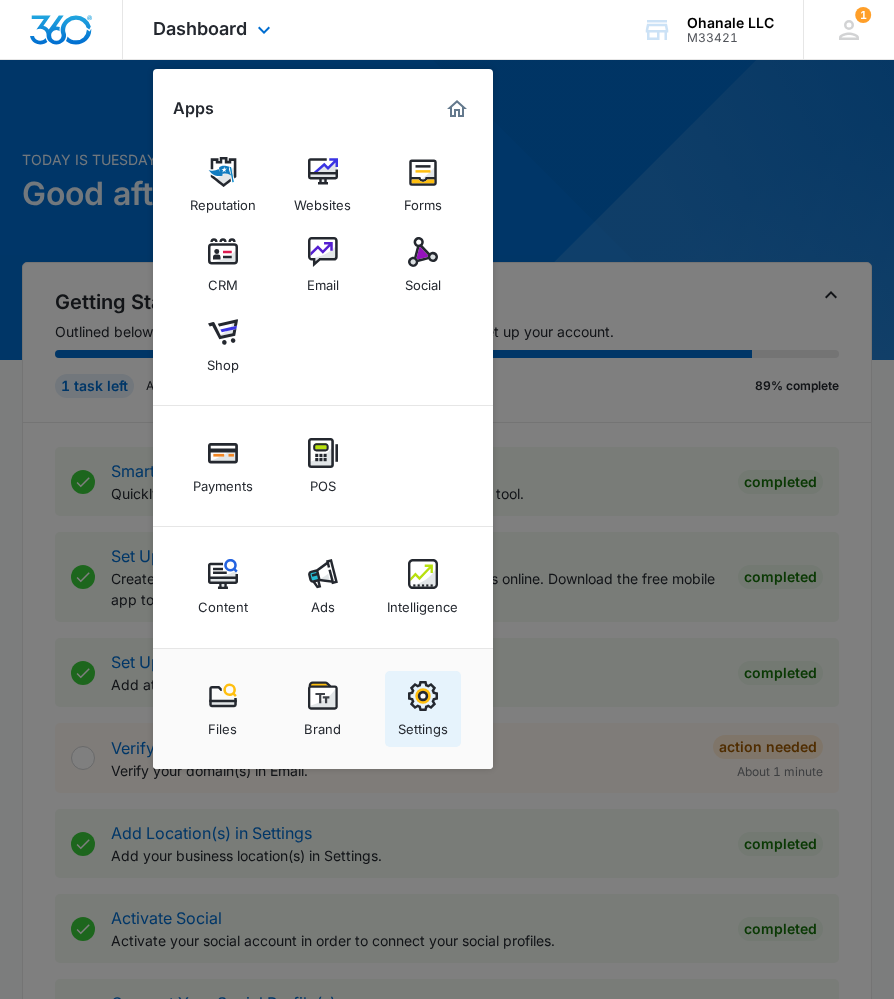 click at bounding box center [423, 696] 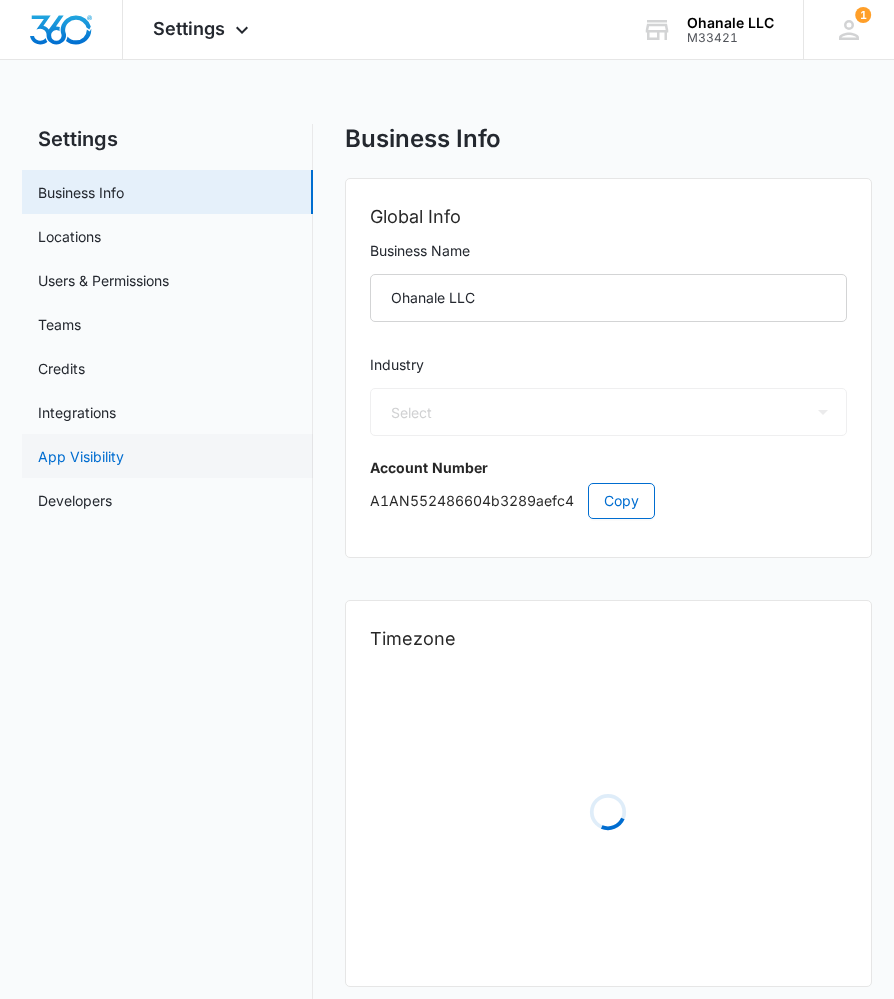 select on "US" 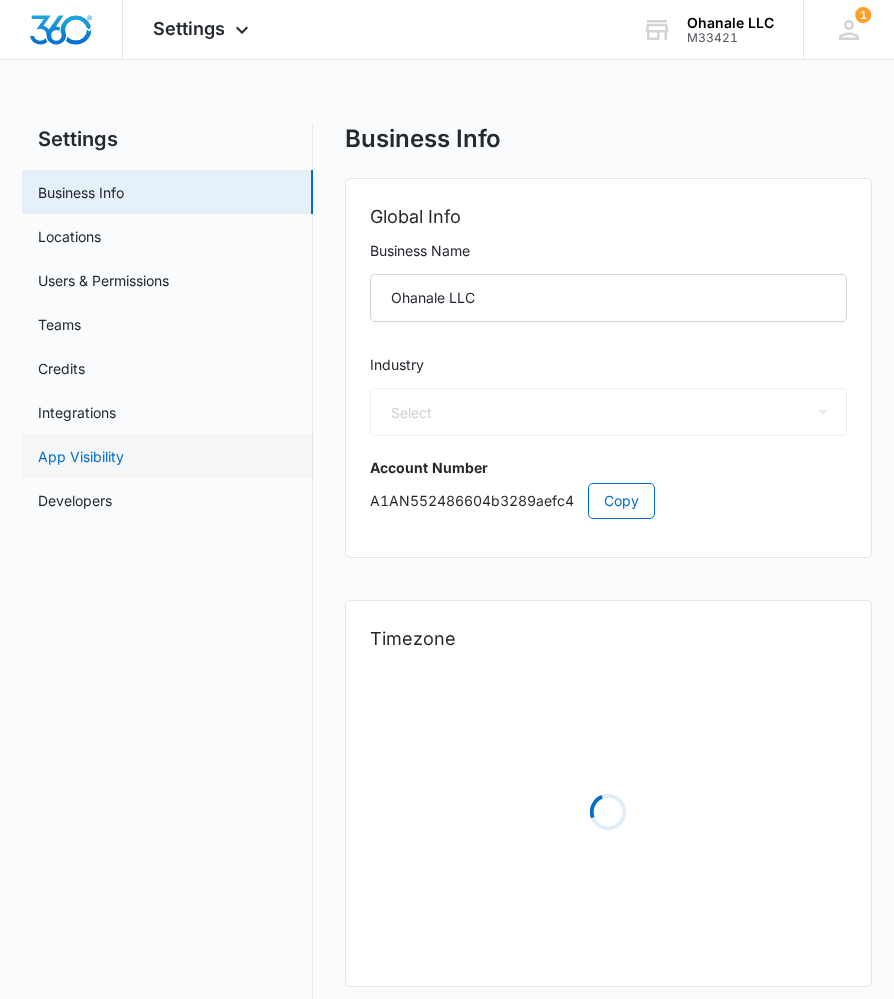 select on "America/Los_Angeles" 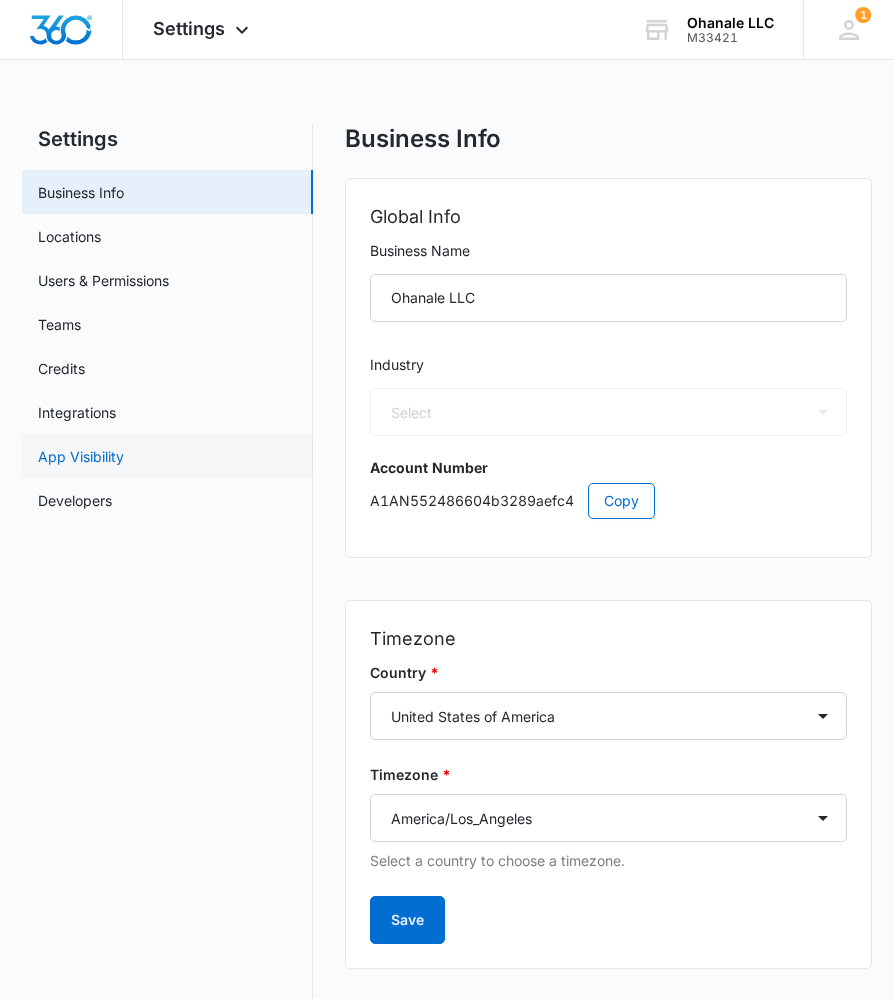select on "45" 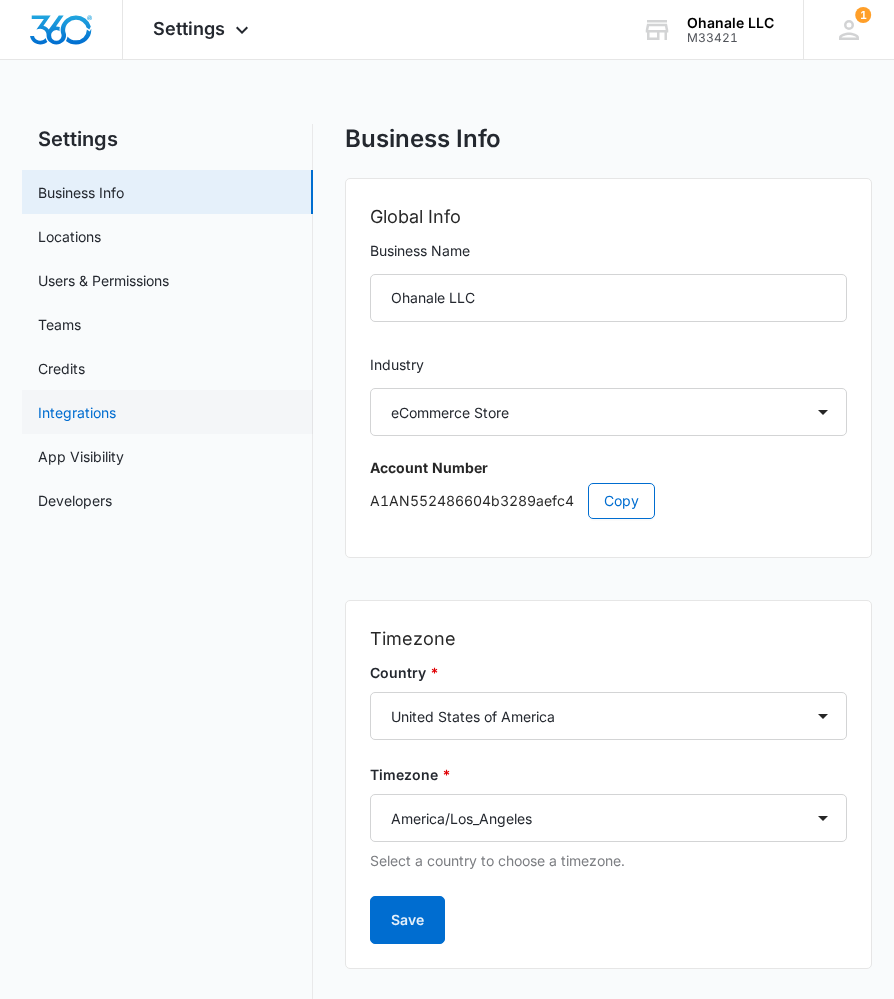 click on "Integrations" at bounding box center (77, 412) 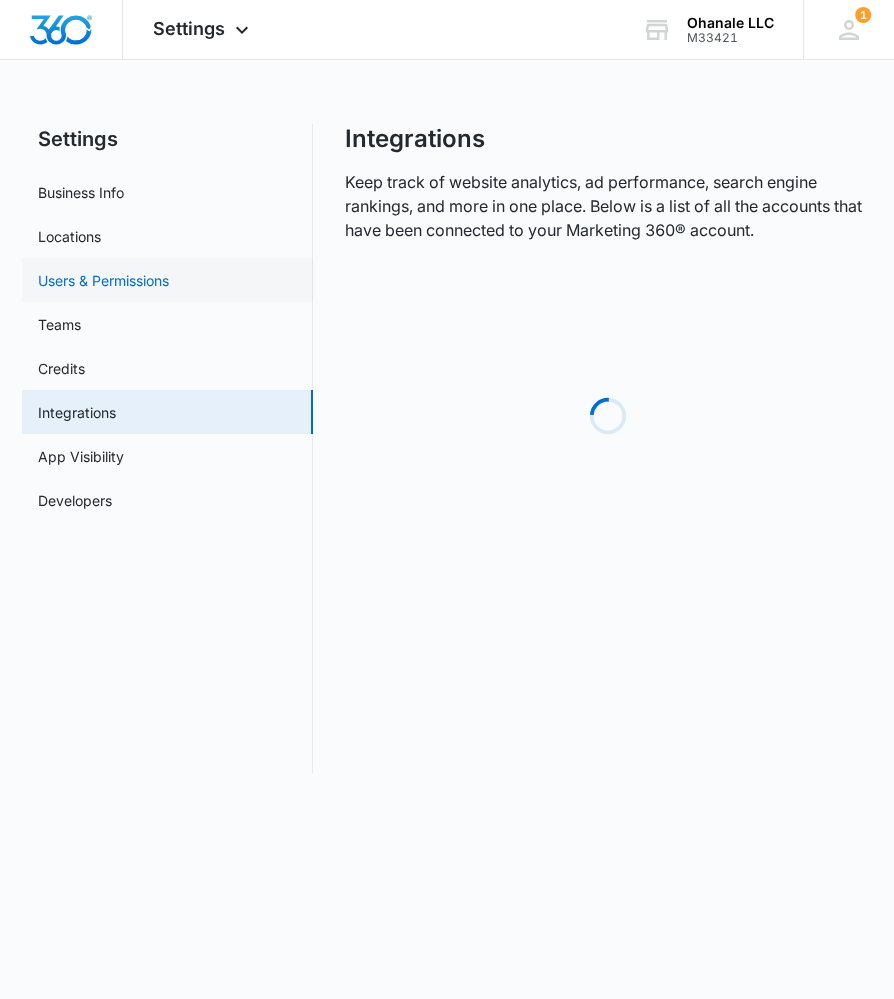 click on "Users & Permissions" at bounding box center (103, 280) 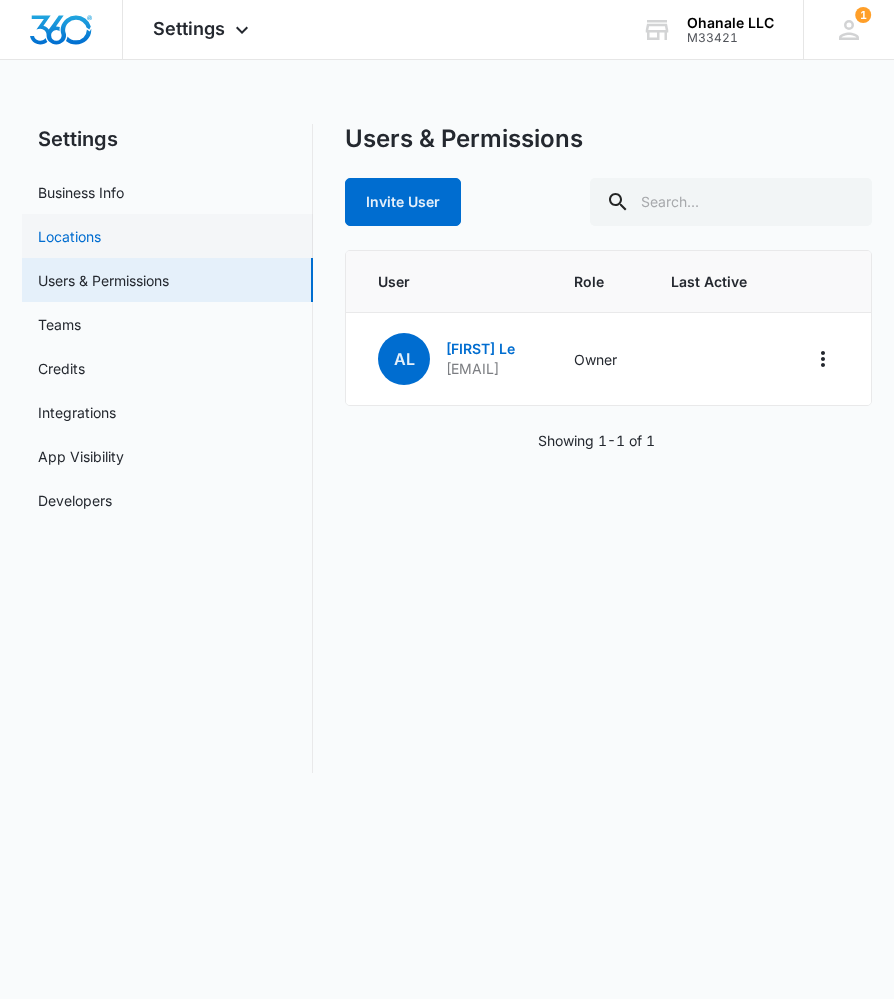 click on "Locations" at bounding box center (69, 236) 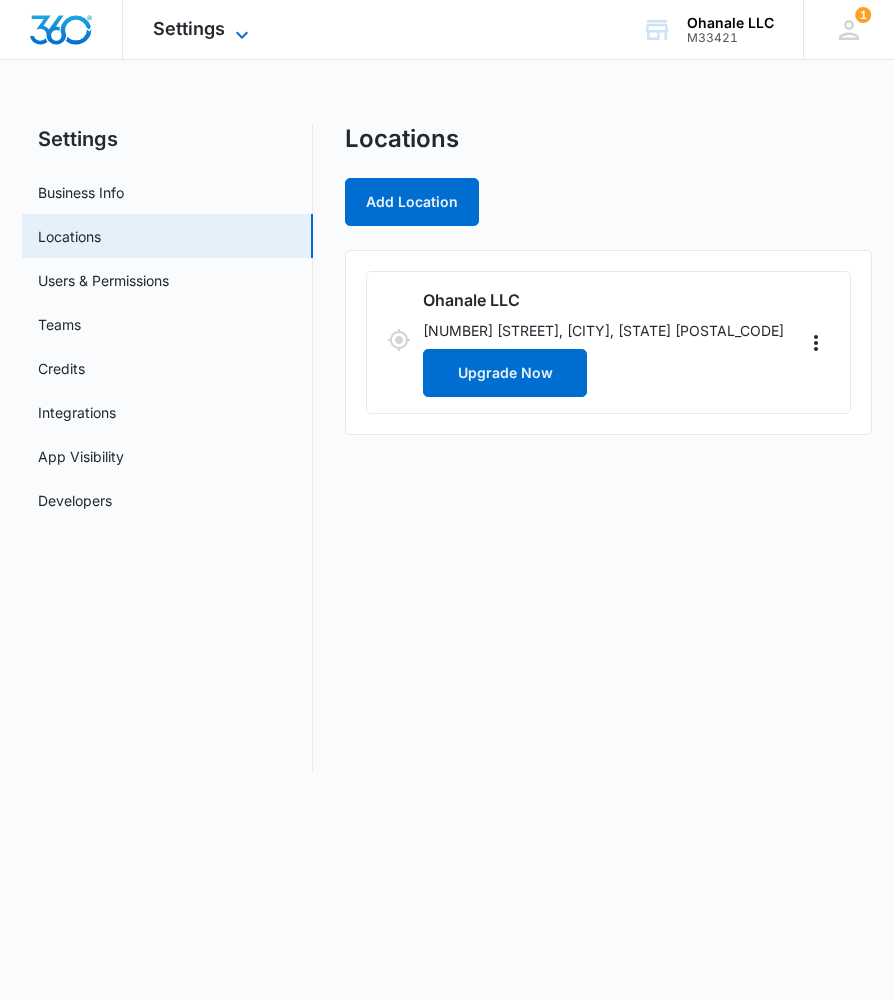 click on "Settings" at bounding box center (189, 28) 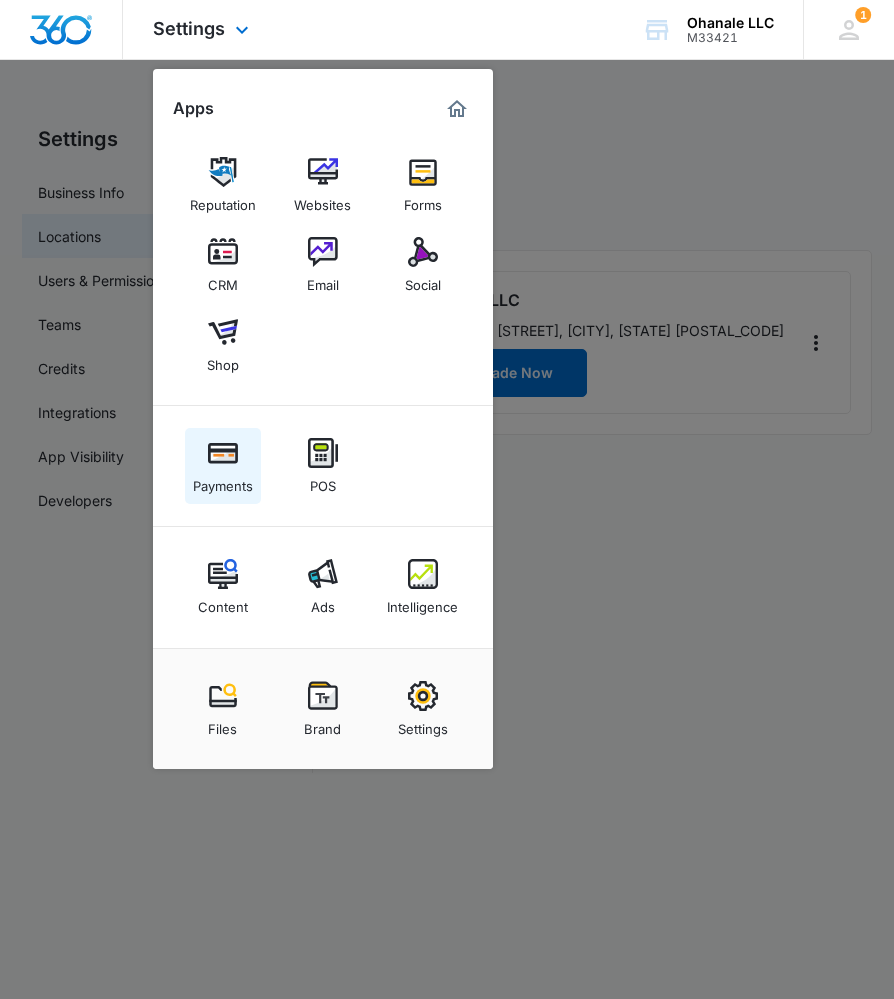 click at bounding box center (223, 453) 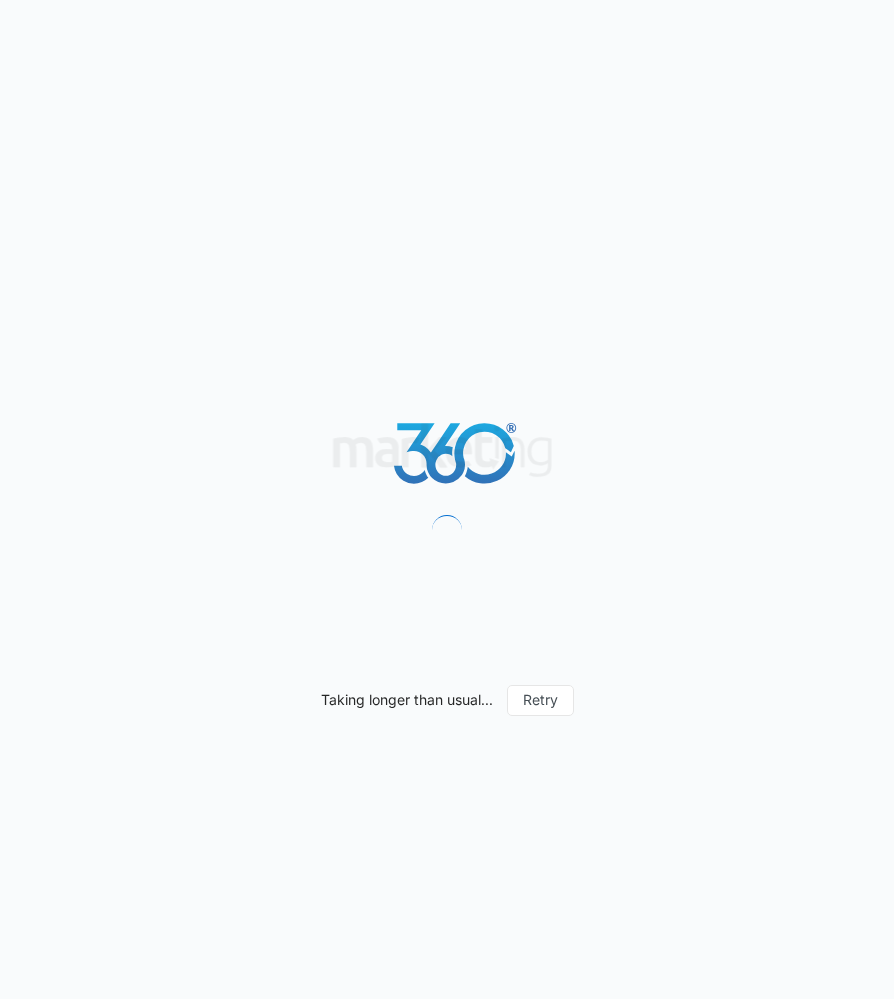 scroll, scrollTop: 0, scrollLeft: 0, axis: both 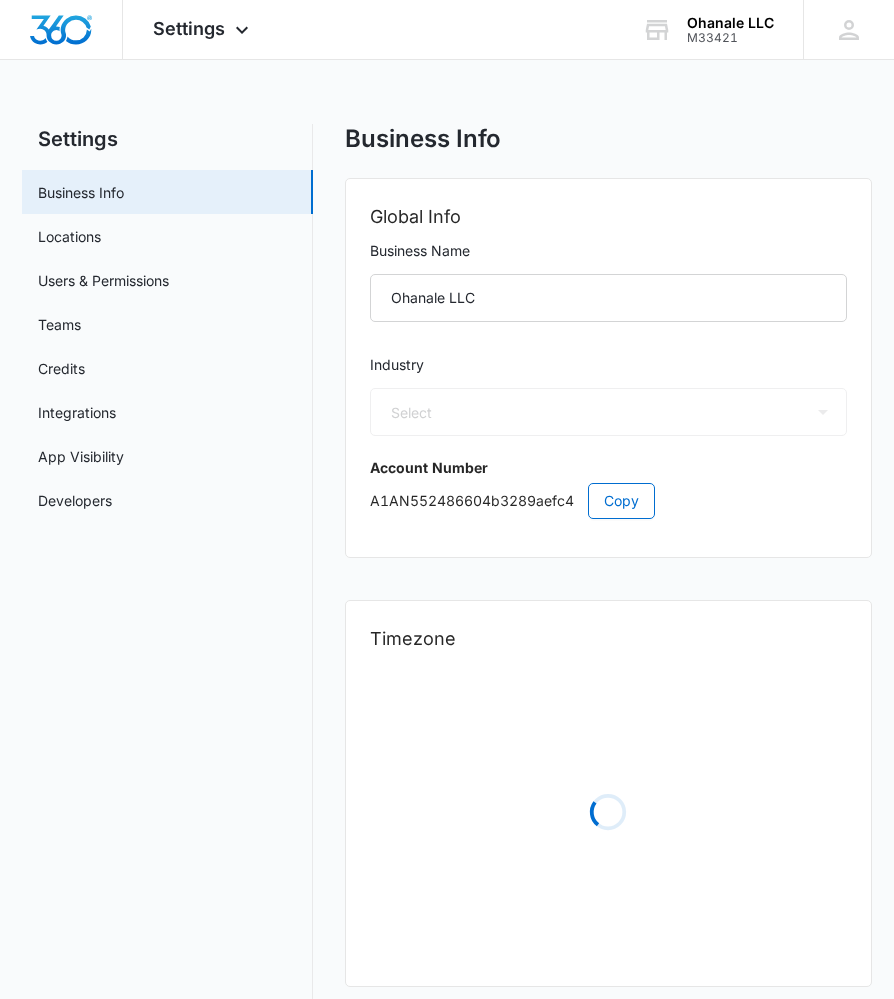 select on "US" 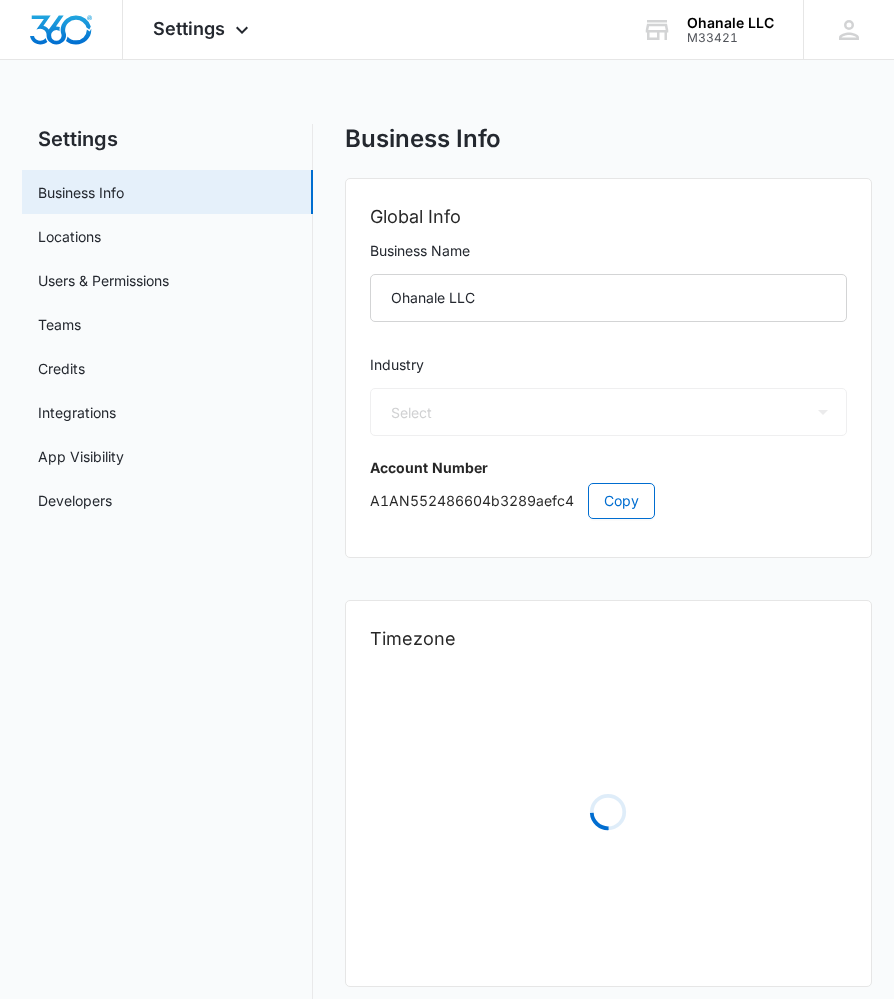 select on "America/Los_Angeles" 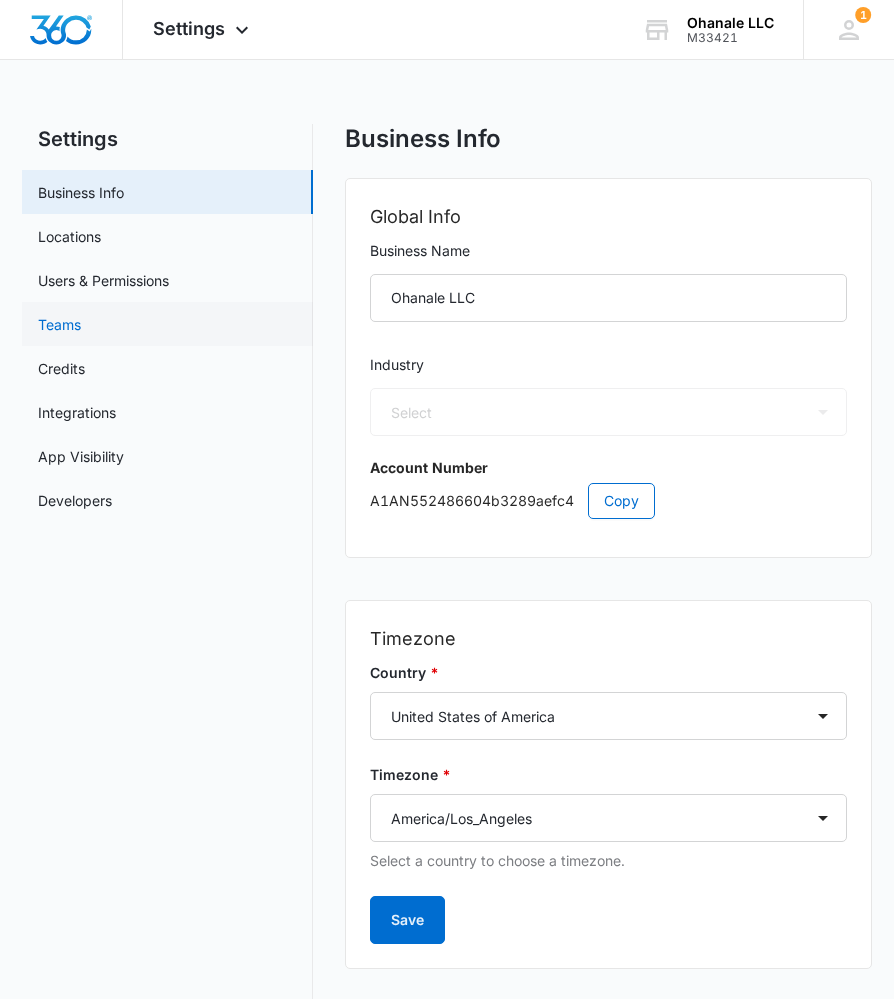 select on "45" 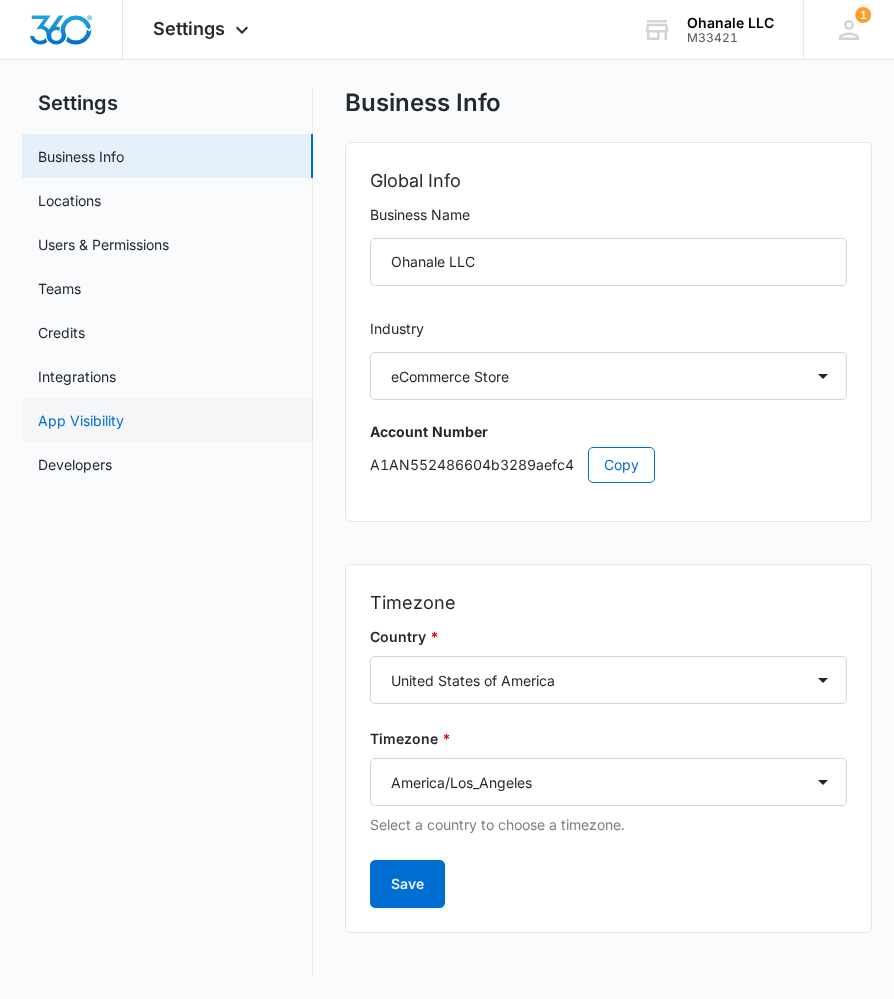 scroll, scrollTop: 36, scrollLeft: 0, axis: vertical 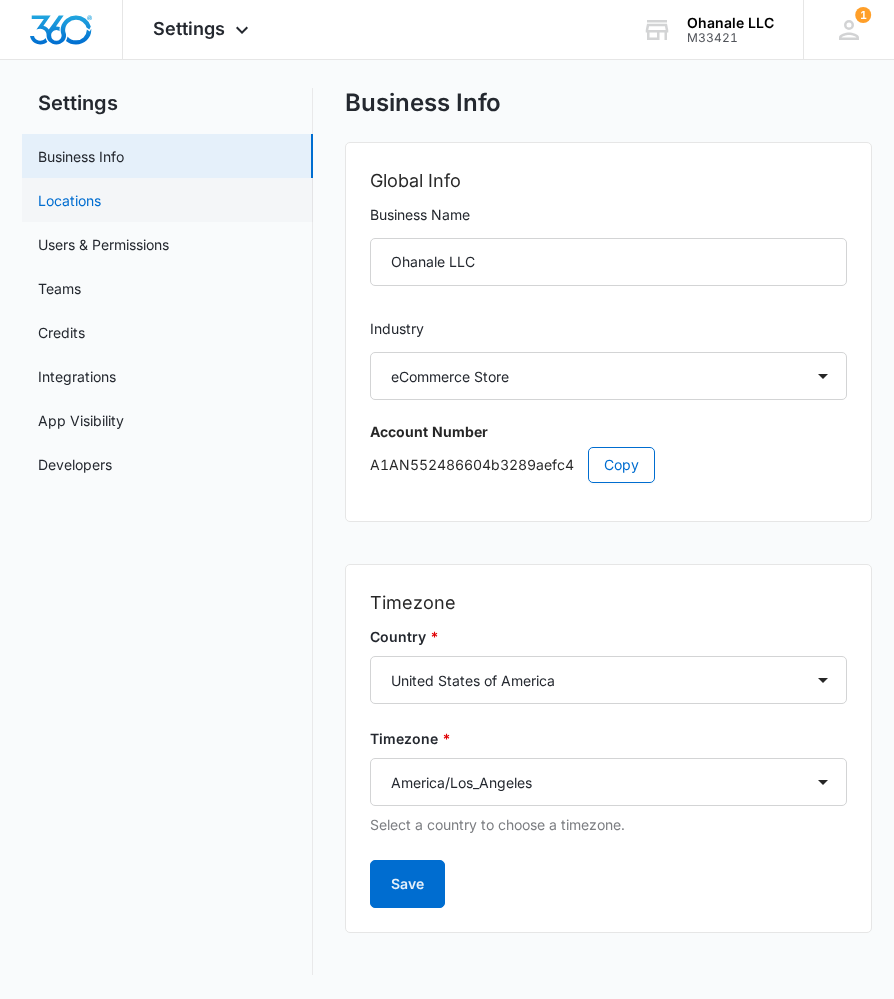 click on "Locations" at bounding box center [69, 200] 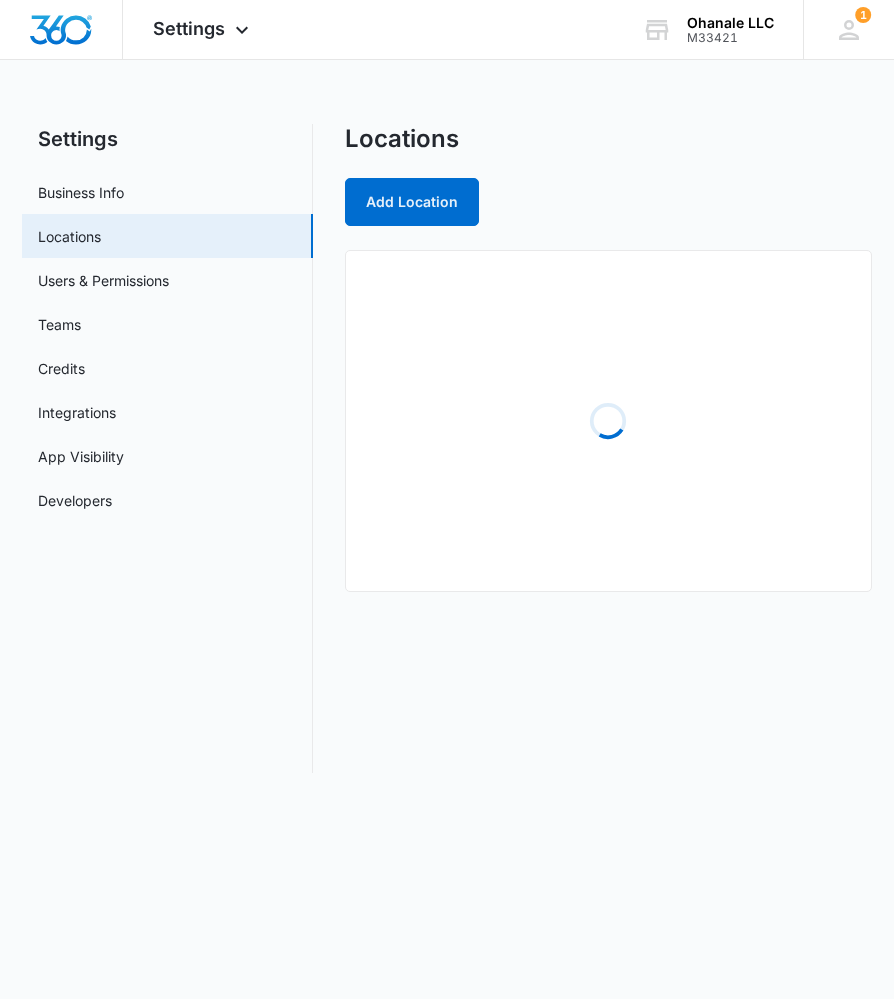 scroll, scrollTop: 0, scrollLeft: 0, axis: both 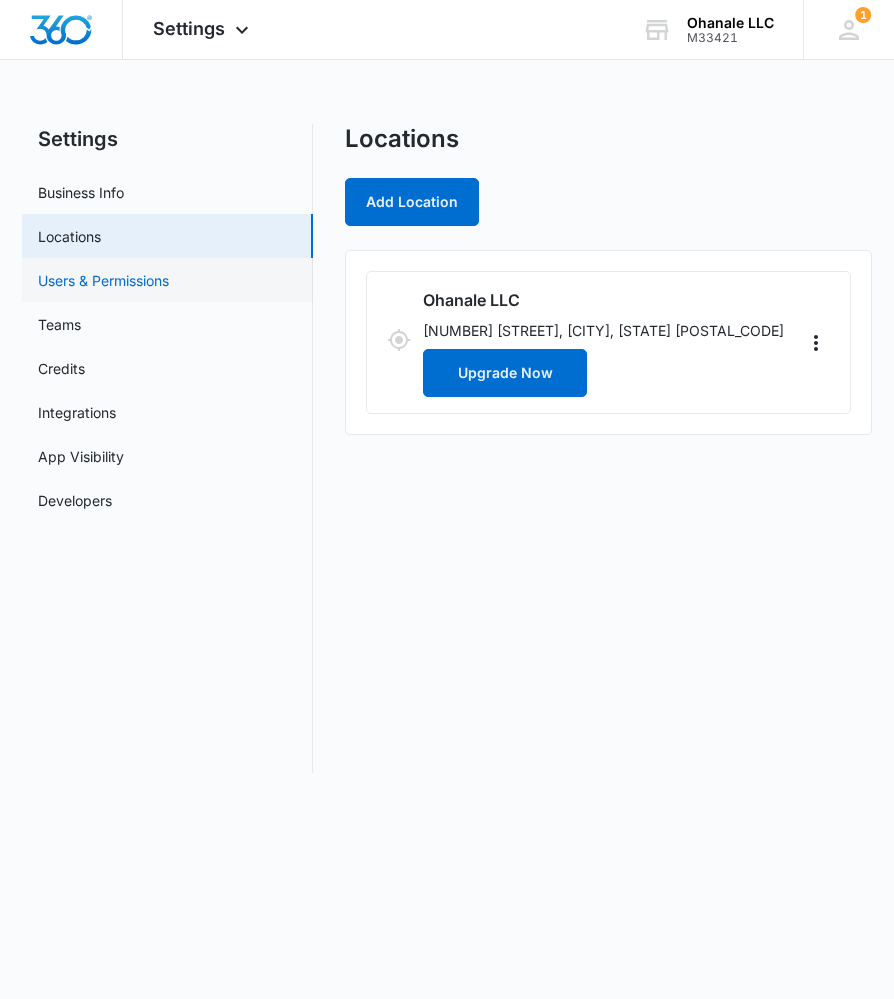 click on "Users & Permissions" at bounding box center (103, 280) 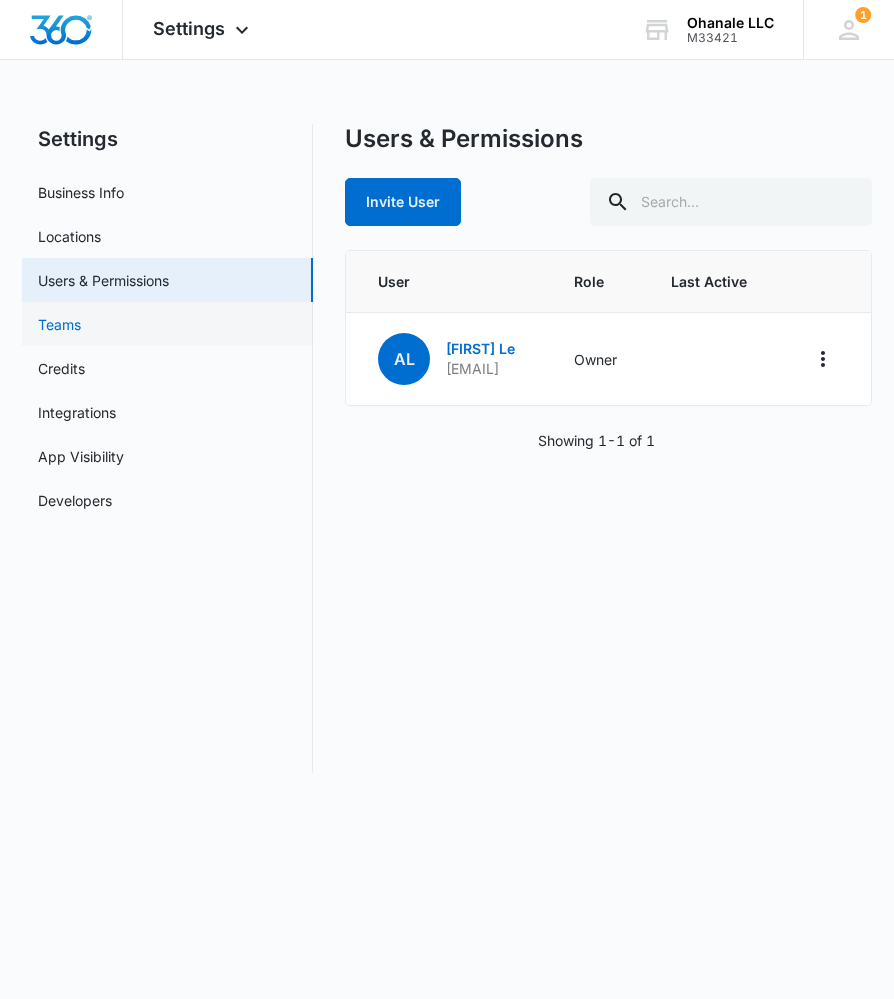 click on "Teams" at bounding box center [59, 324] 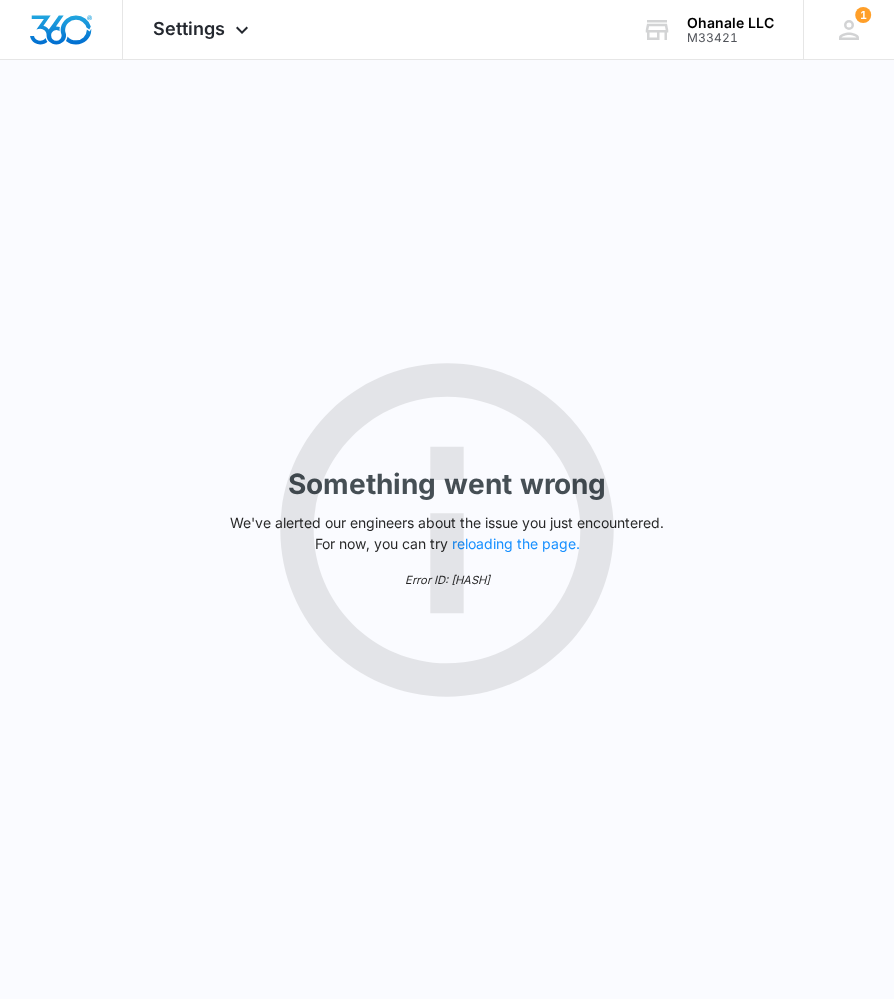 click on "reloading the page." at bounding box center (516, 544) 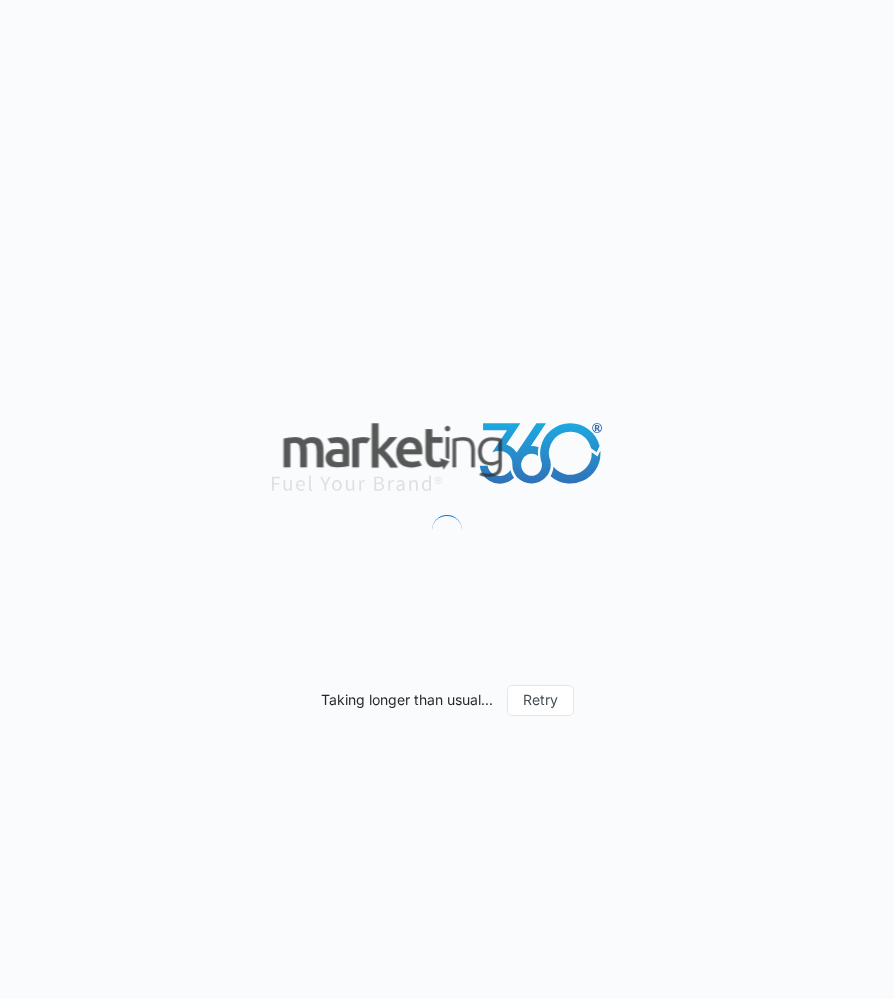 scroll, scrollTop: 0, scrollLeft: 0, axis: both 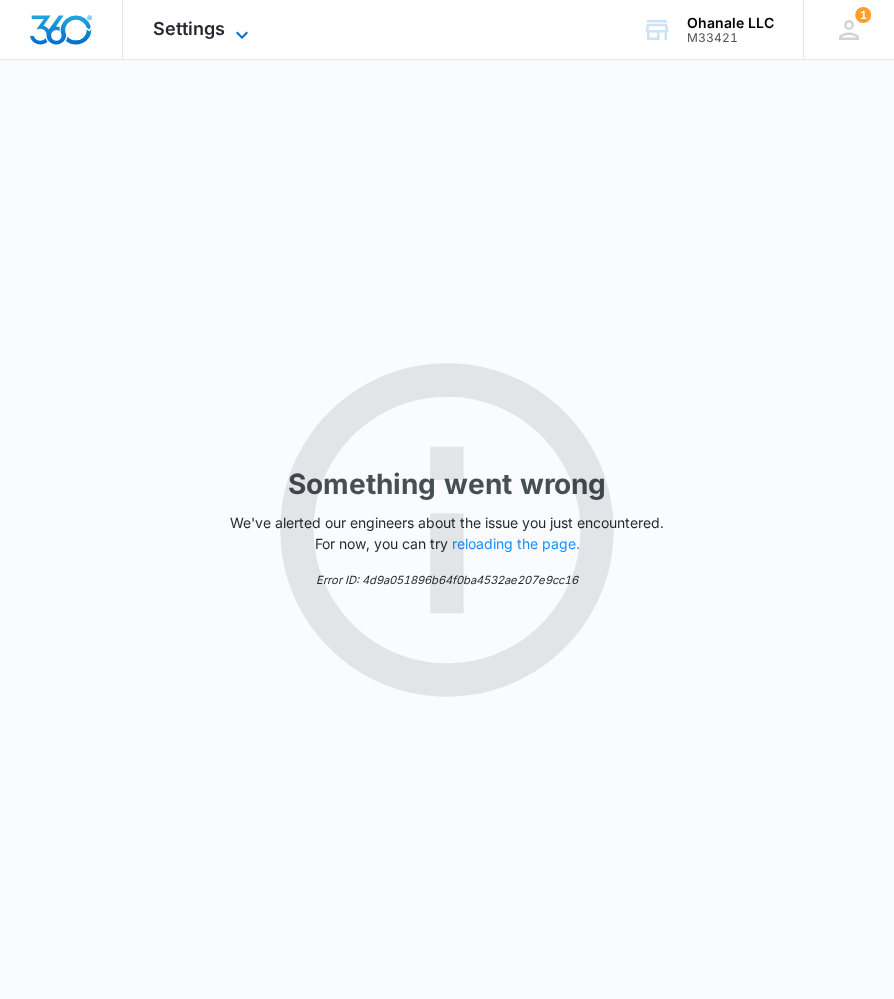 click on "Settings" at bounding box center [189, 28] 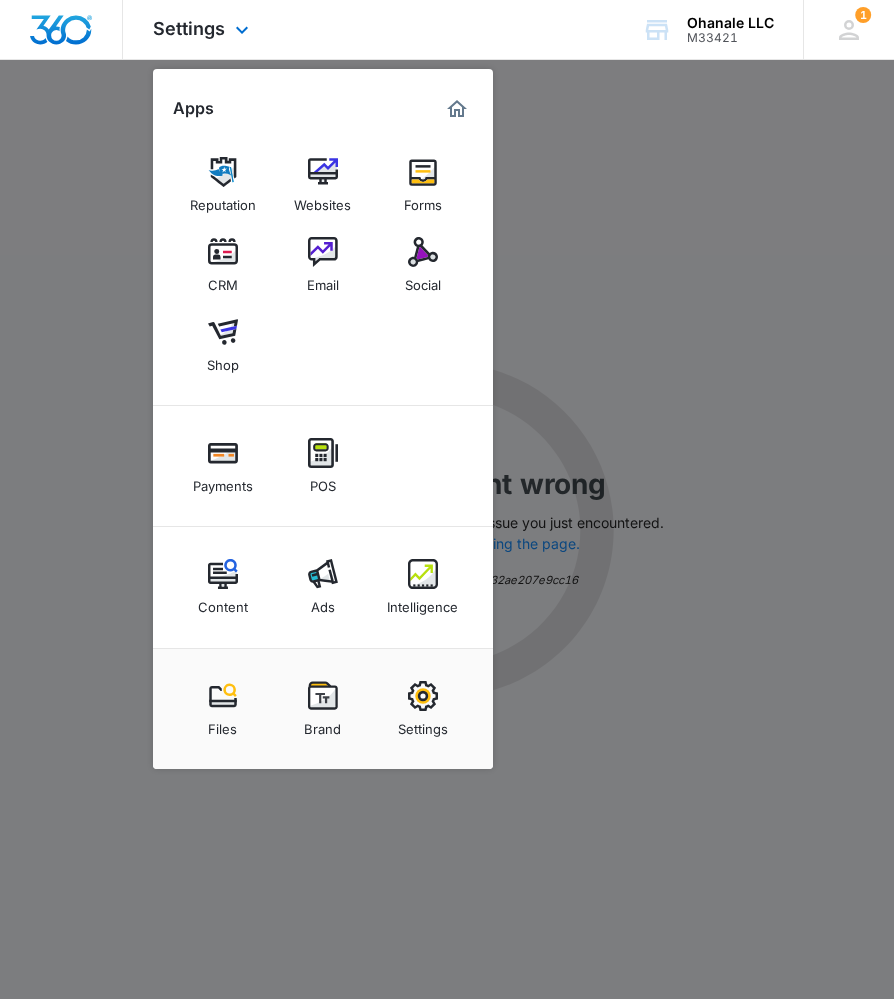 drag, startPoint x: 56, startPoint y: 171, endPoint x: 90, endPoint y: 38, distance: 137.2771 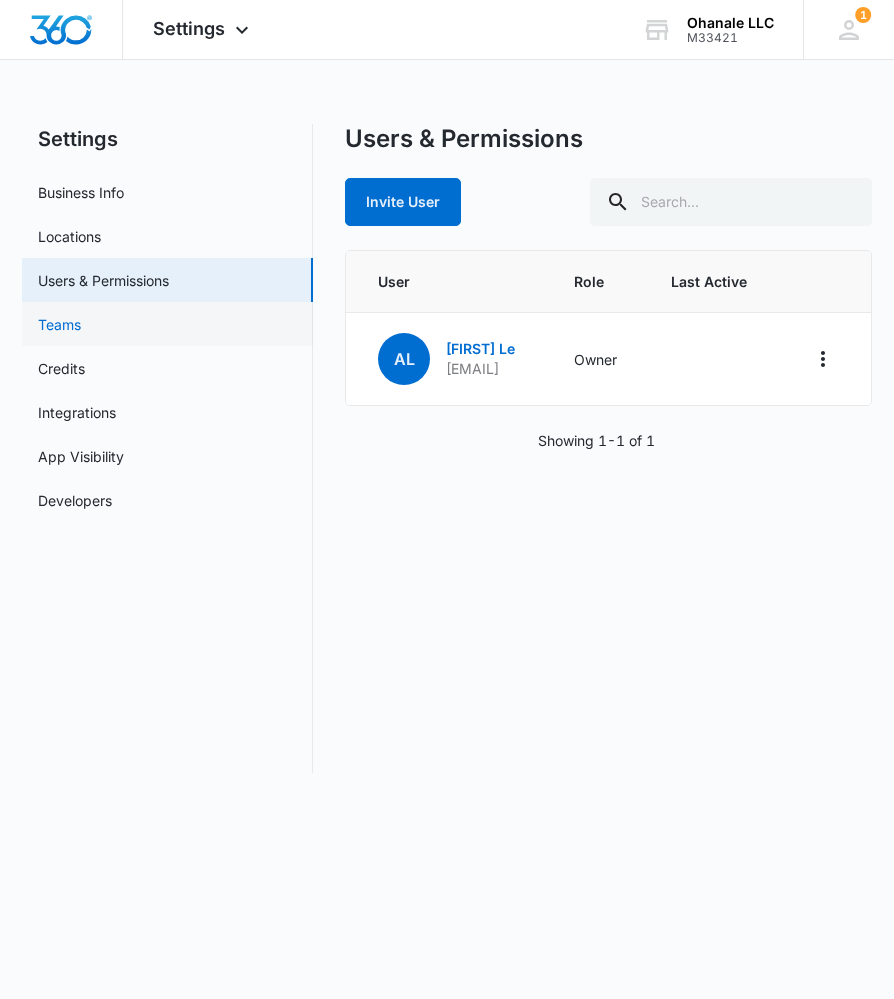 click on "Teams" at bounding box center [59, 324] 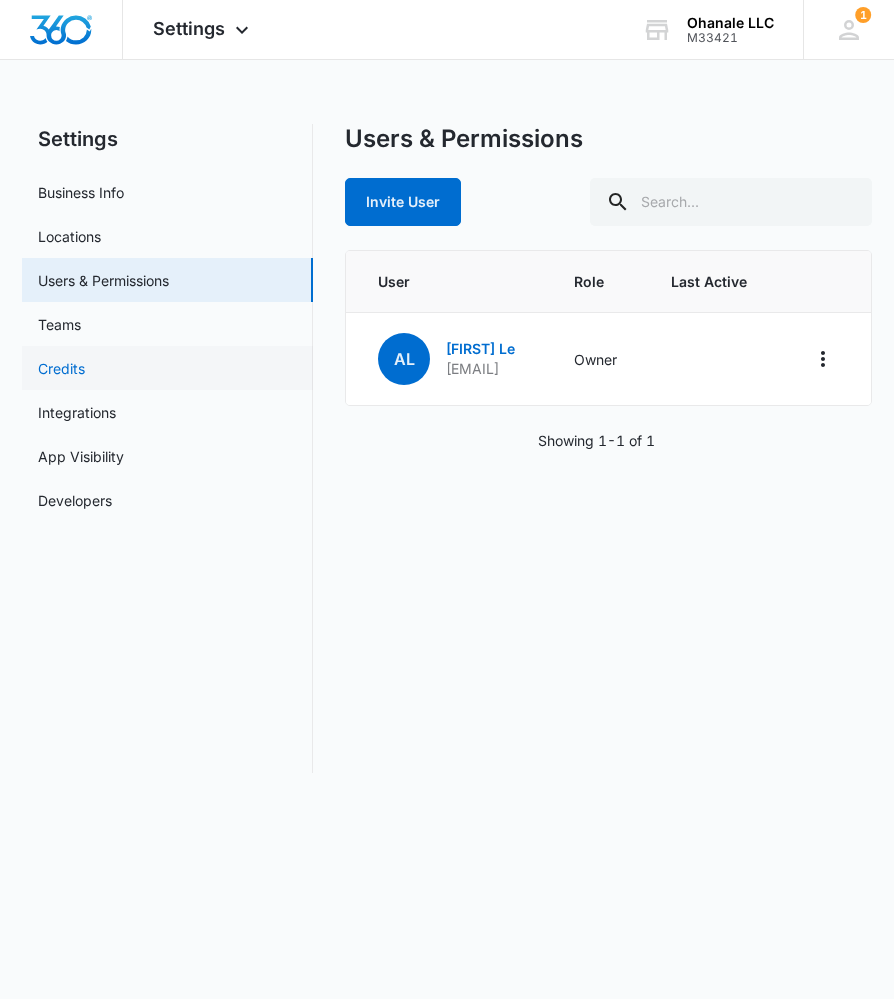 click on "Credits" at bounding box center (61, 368) 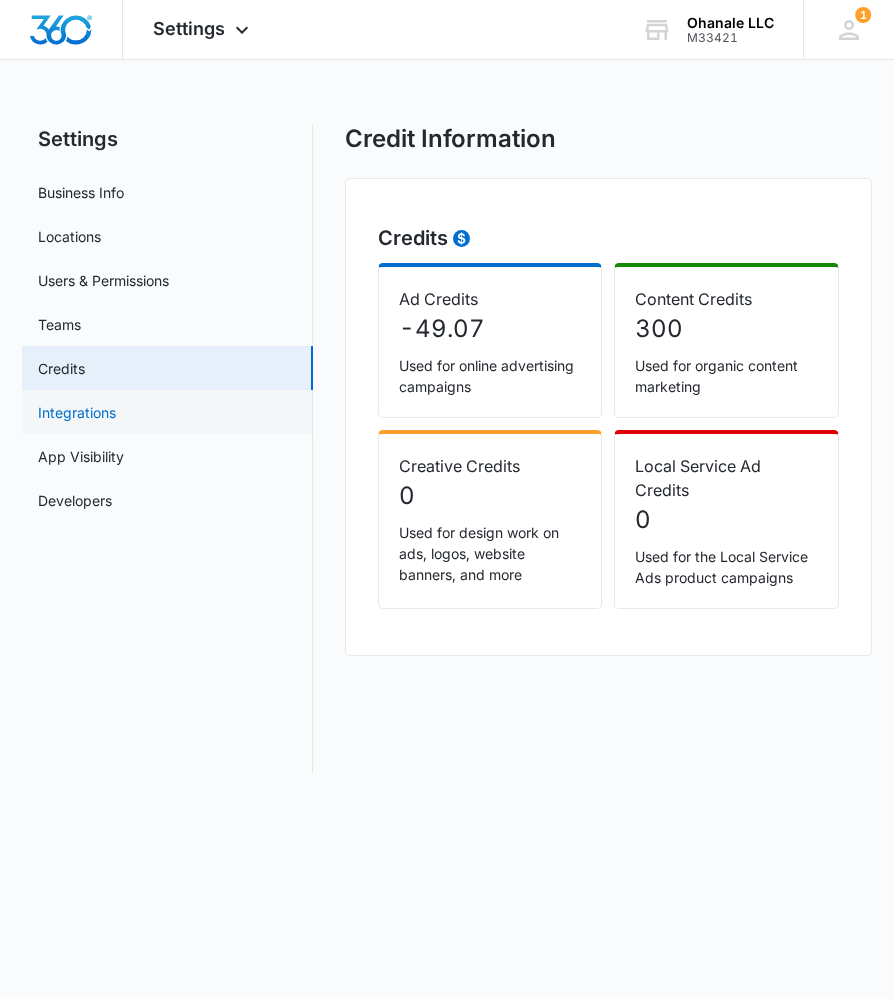 click on "Integrations" at bounding box center (77, 412) 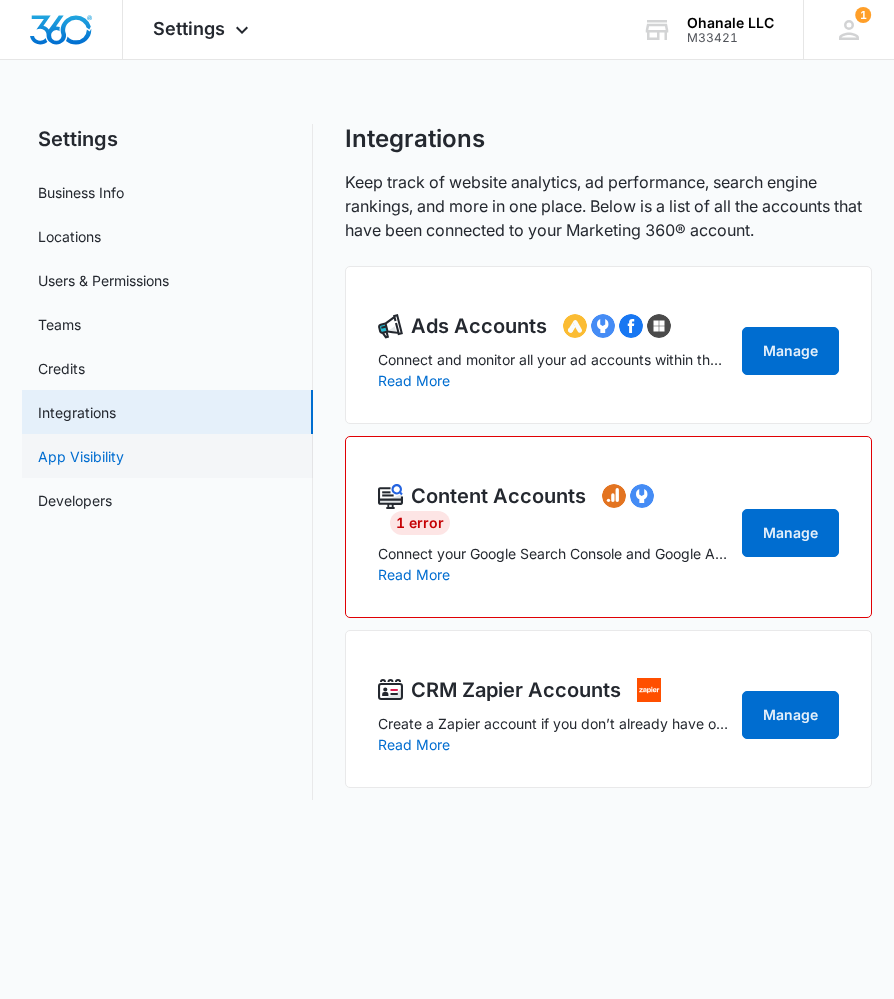 click on "App Visibility" at bounding box center (81, 456) 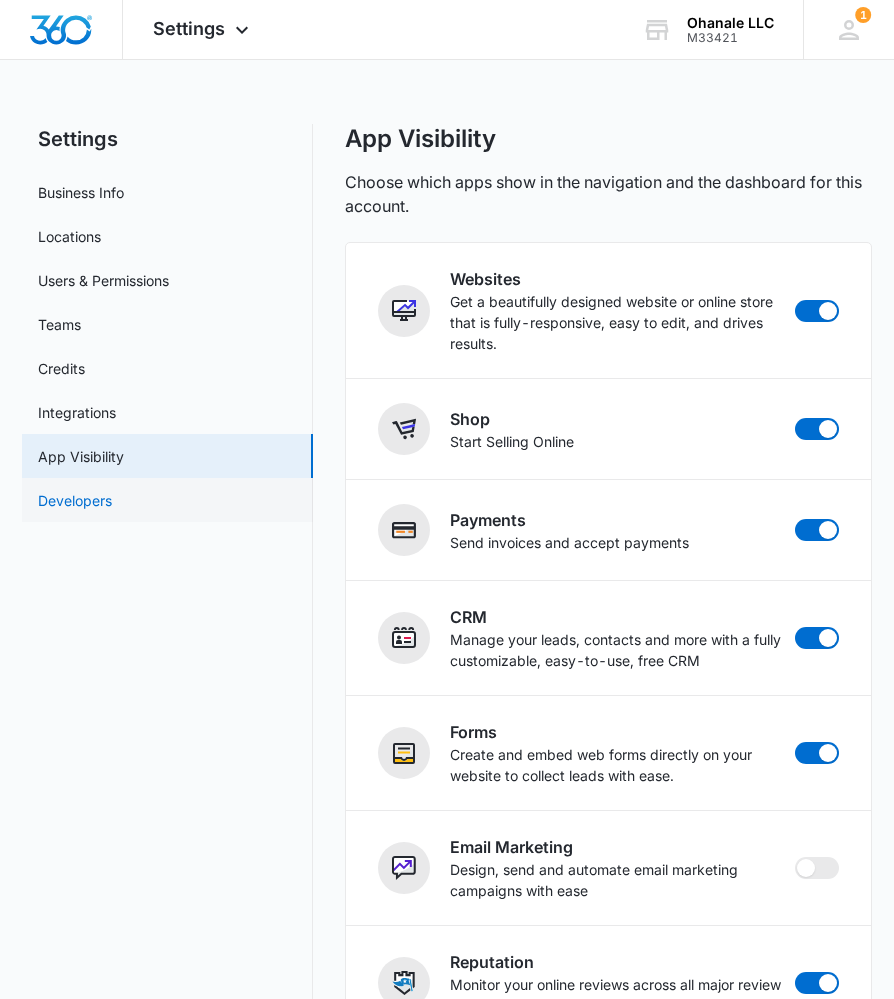 click on "Developers" at bounding box center [75, 500] 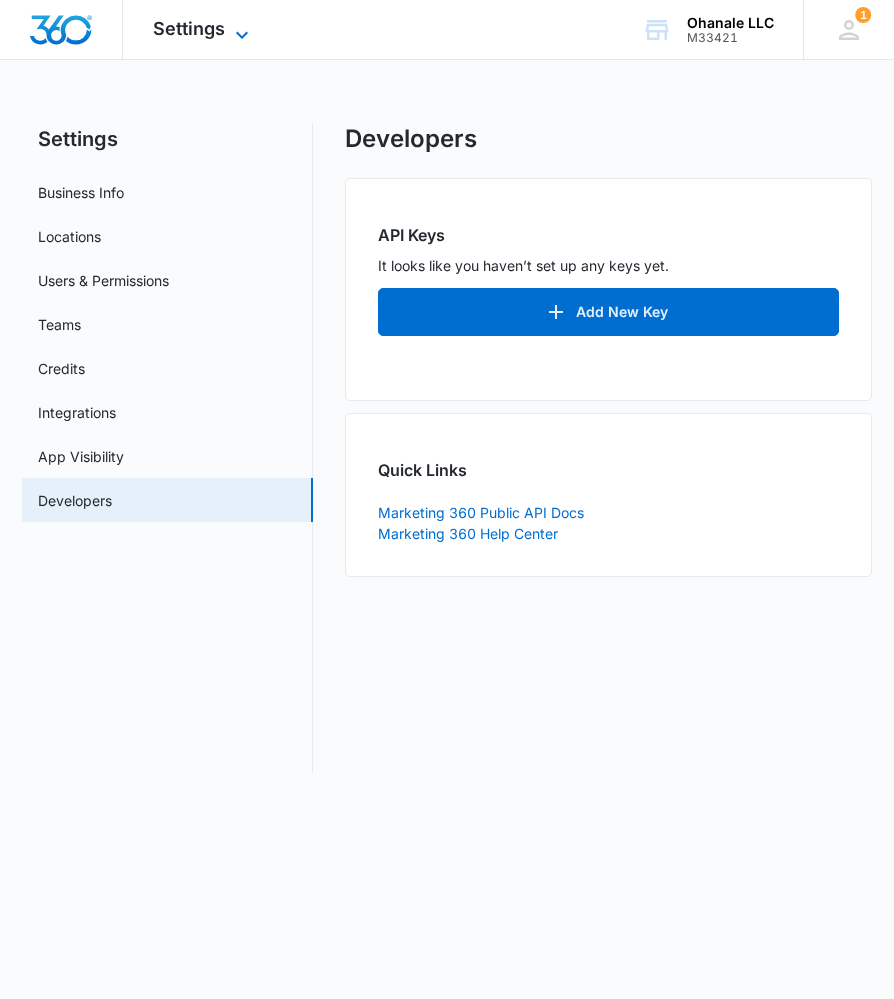 scroll, scrollTop: 0, scrollLeft: 0, axis: both 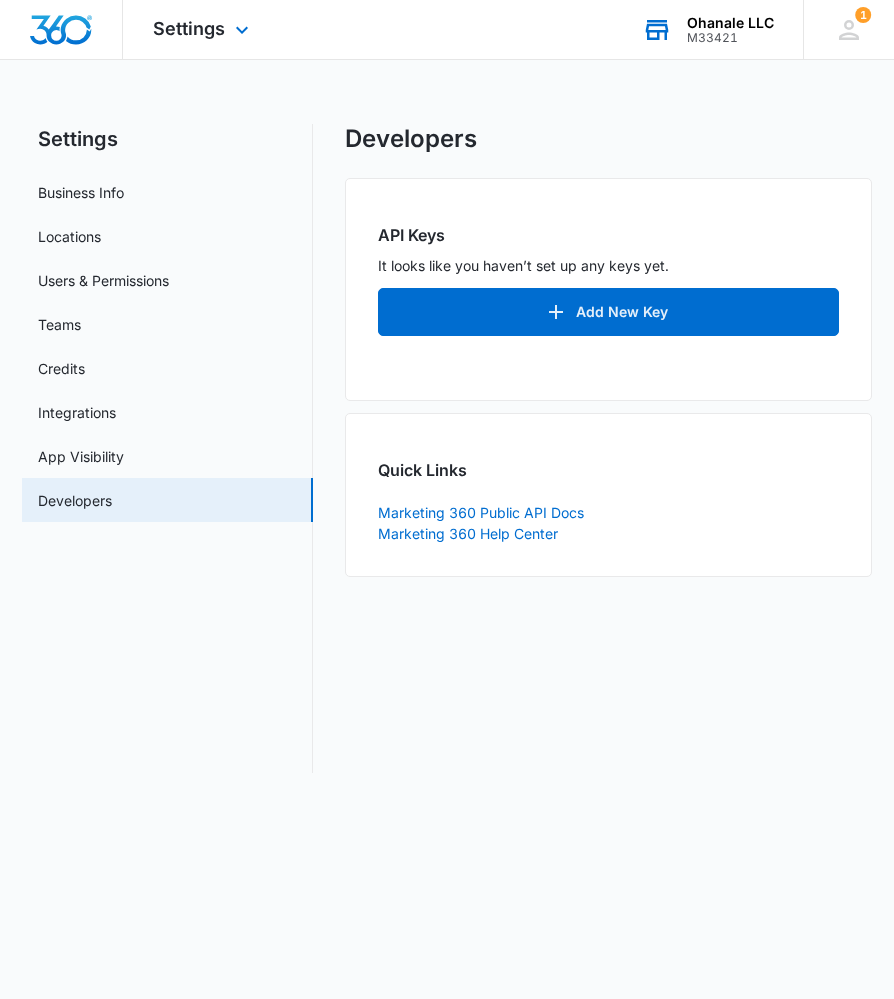 click on "Ohanale LLC" at bounding box center [730, 23] 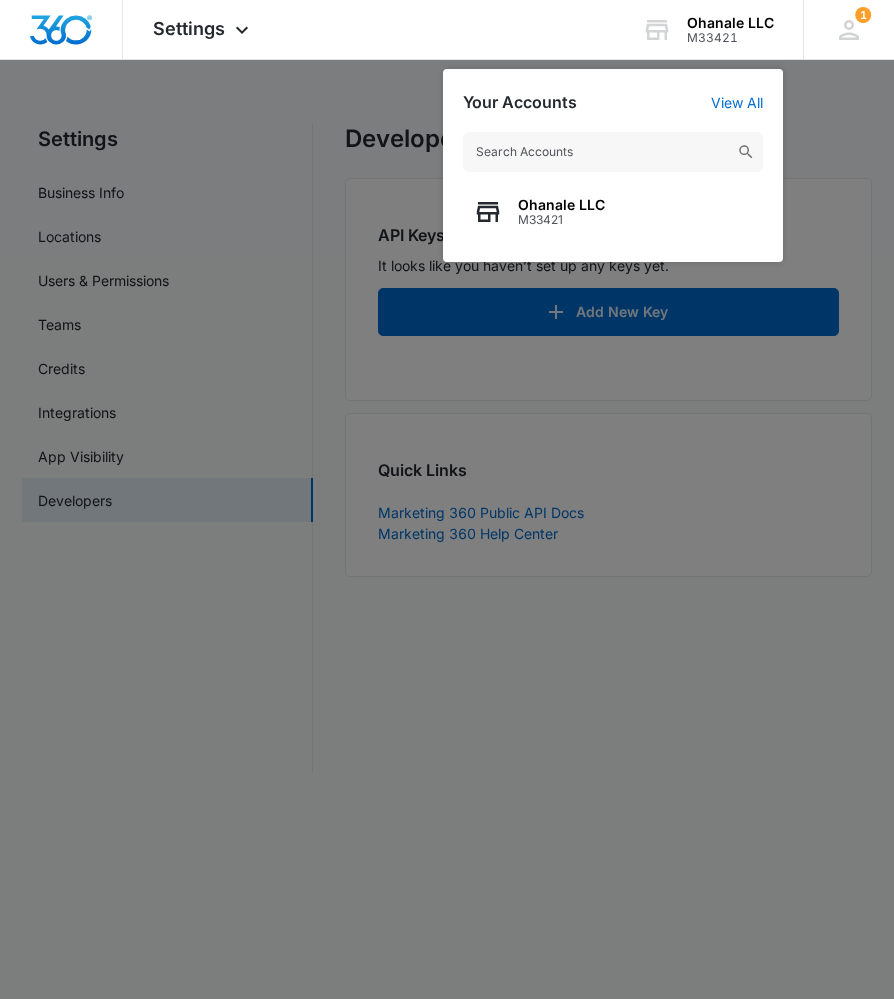 click at bounding box center (447, 499) 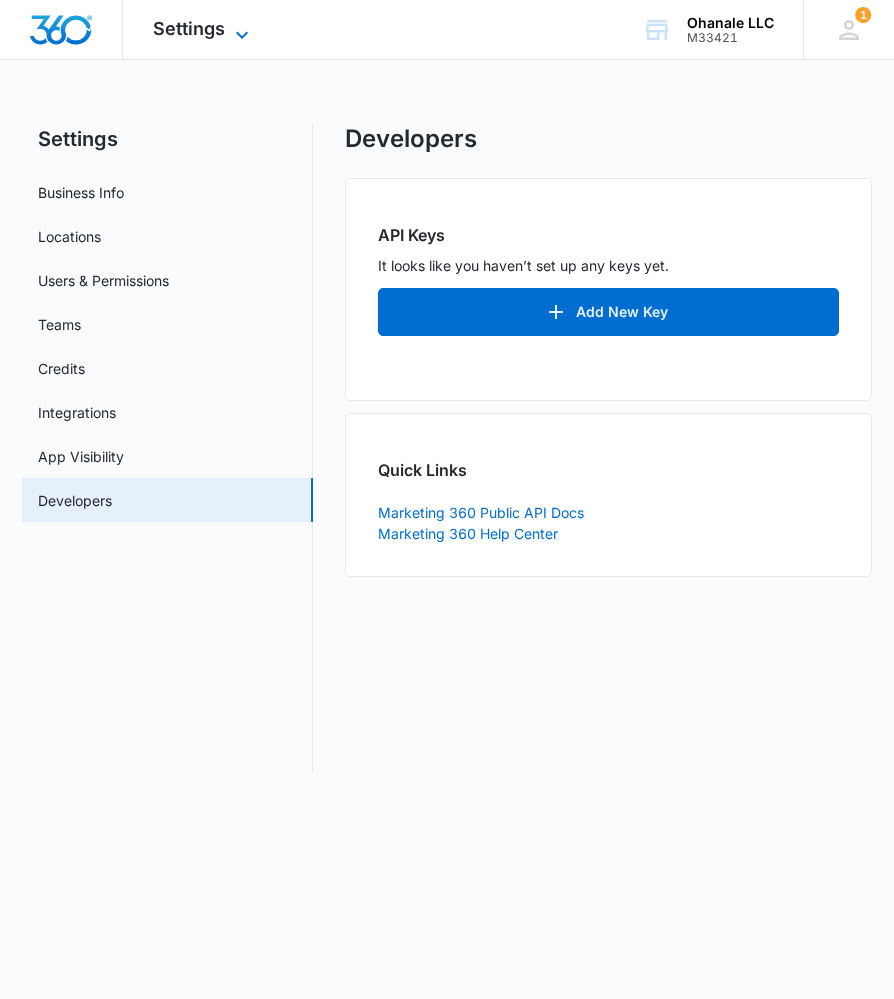 click on "Settings" at bounding box center (189, 28) 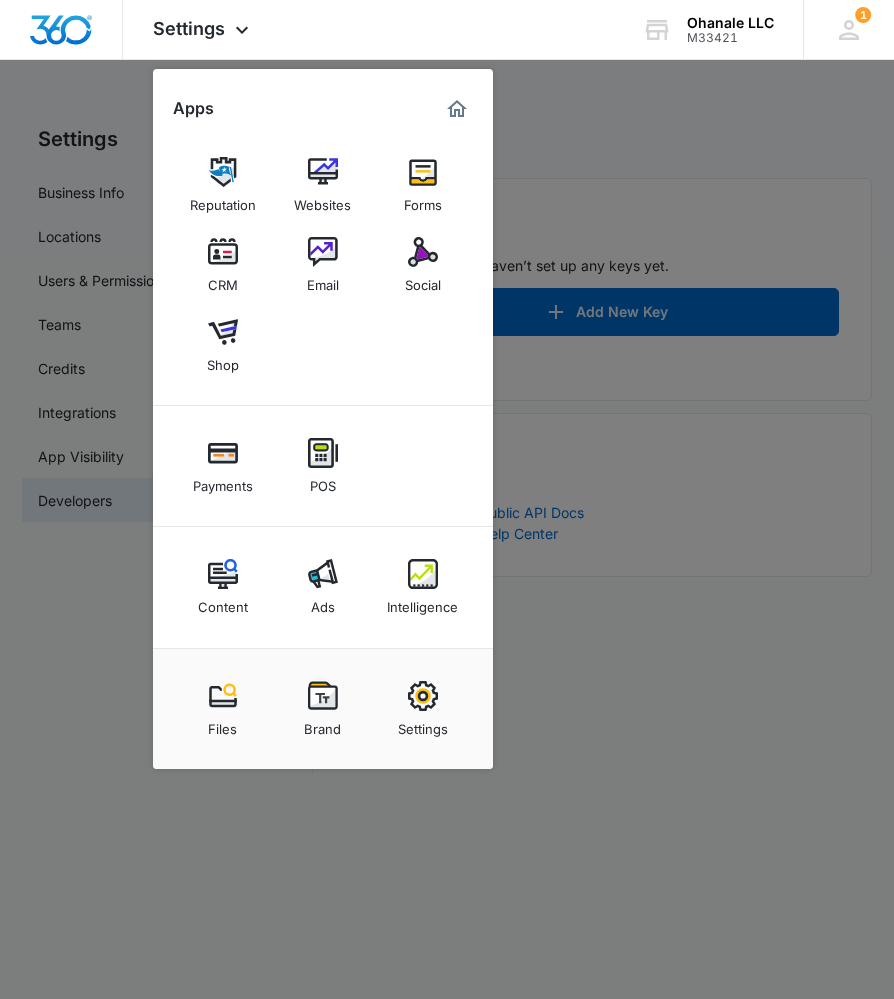 click at bounding box center [447, 499] 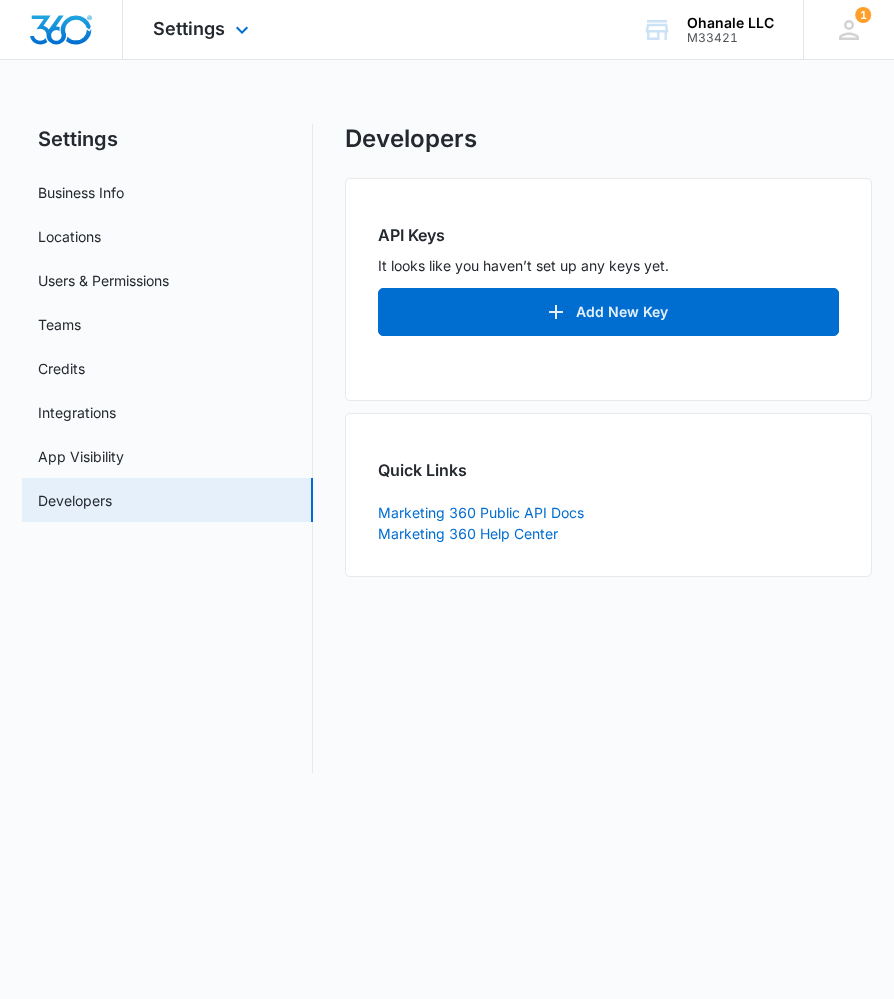 drag, startPoint x: 210, startPoint y: 63, endPoint x: 210, endPoint y: 44, distance: 19 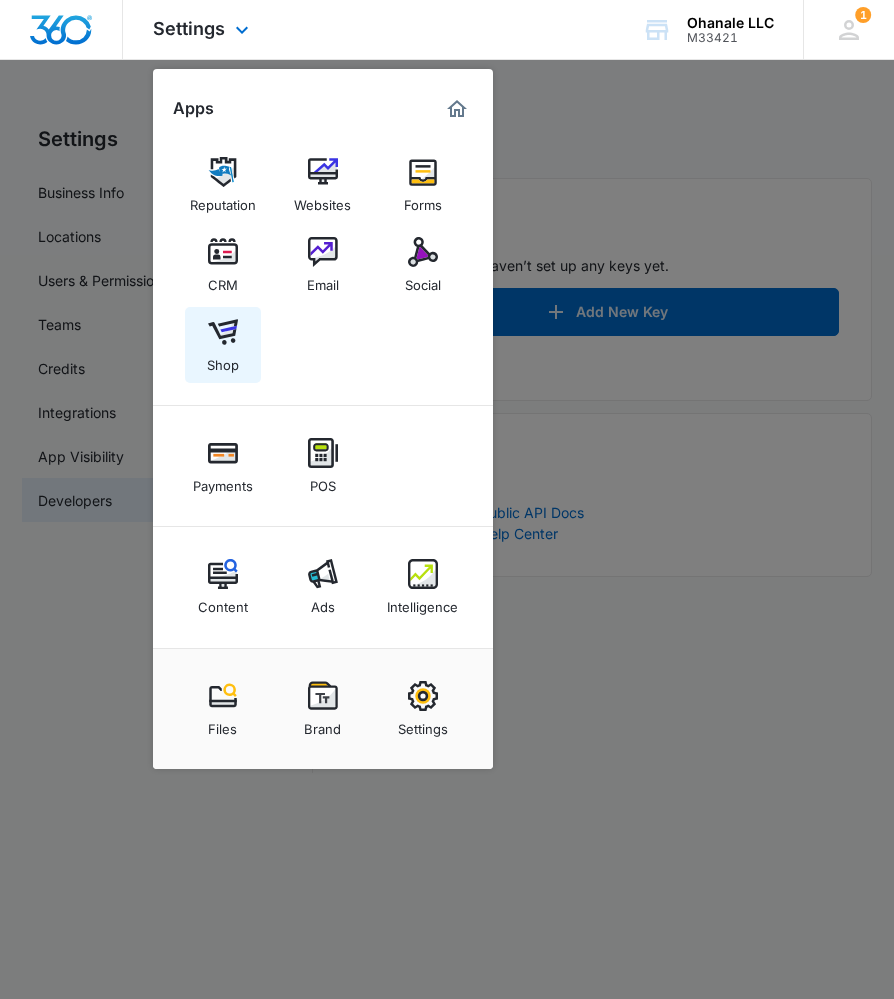 click on "Shop" at bounding box center (223, 360) 